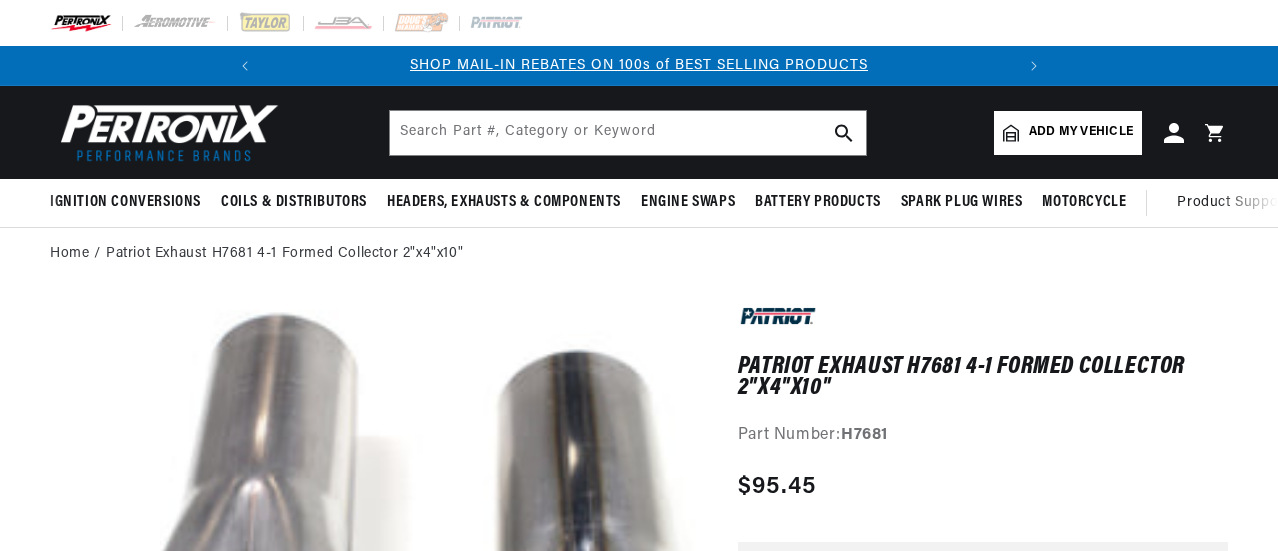 scroll, scrollTop: 0, scrollLeft: 0, axis: both 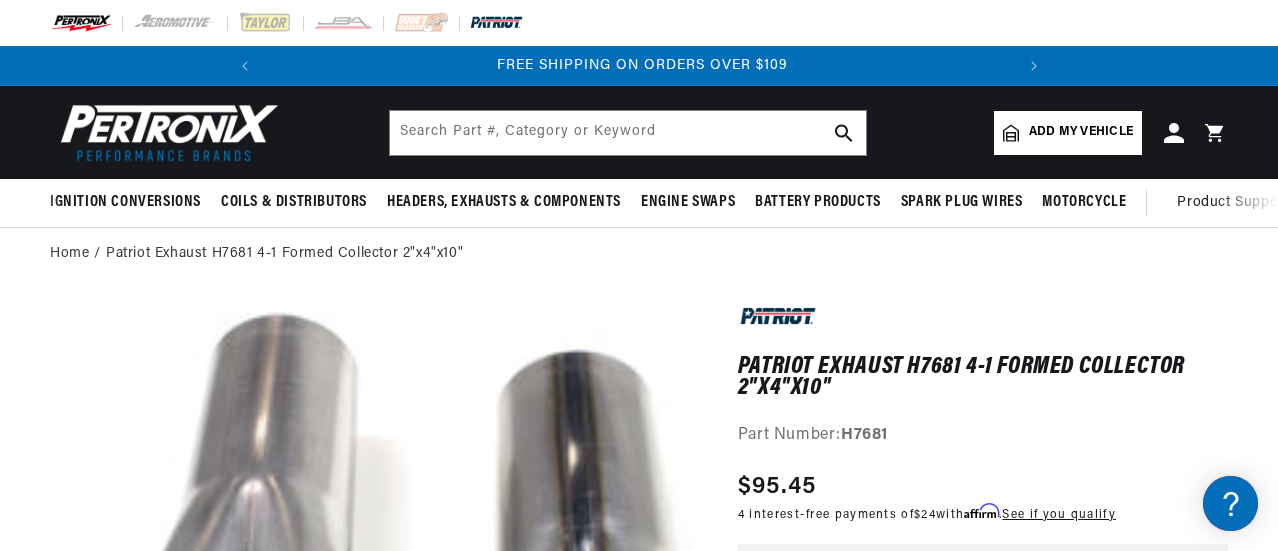 click at bounding box center (496, 23) 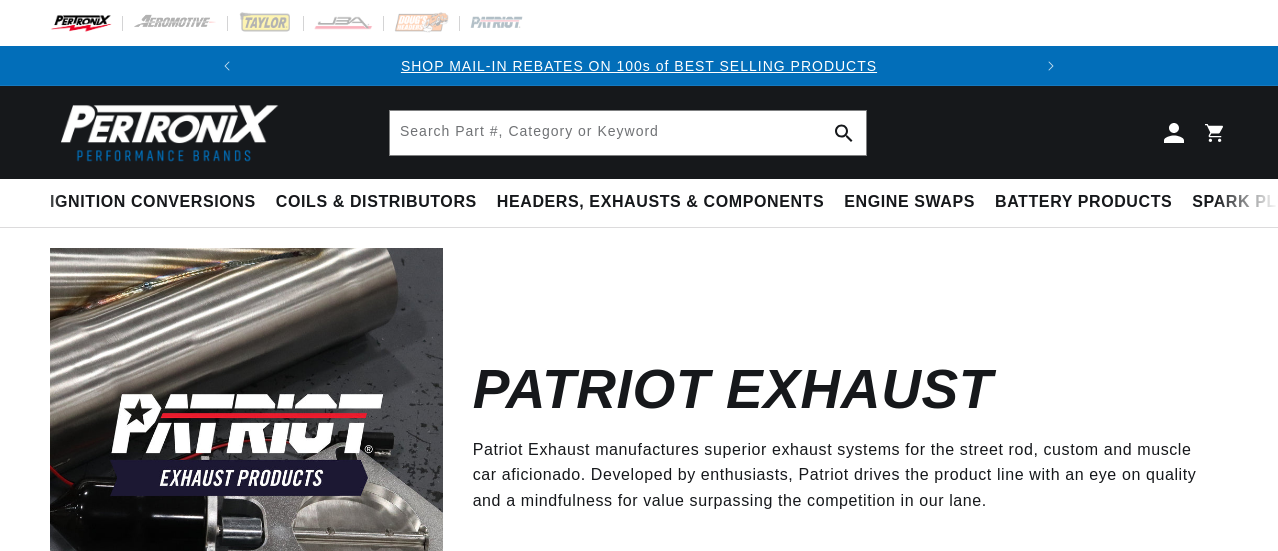 scroll, scrollTop: 0, scrollLeft: 0, axis: both 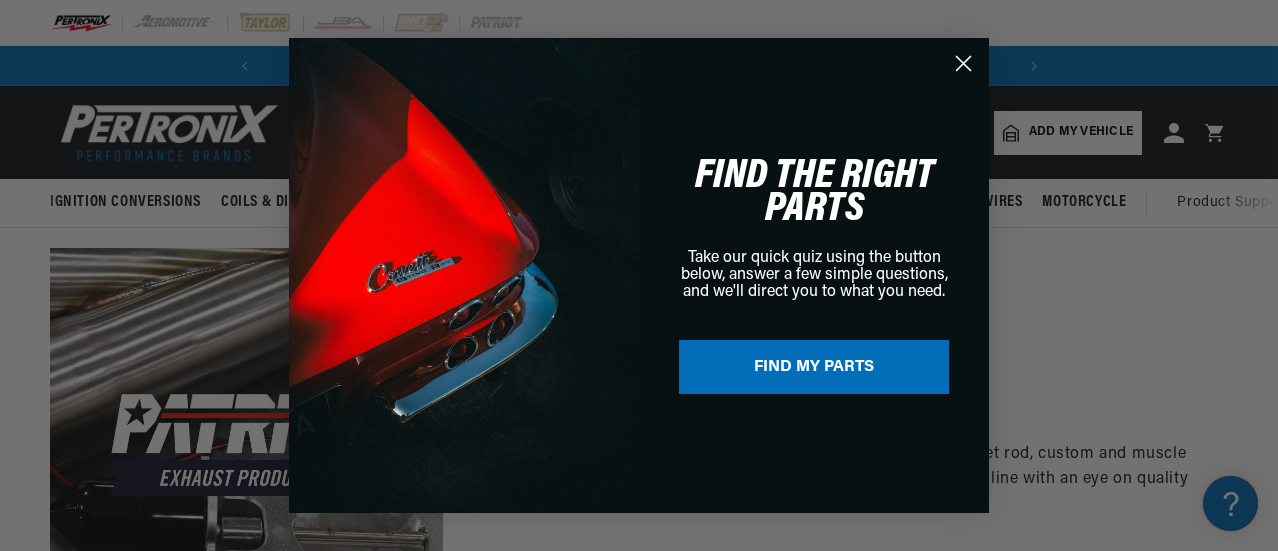 click 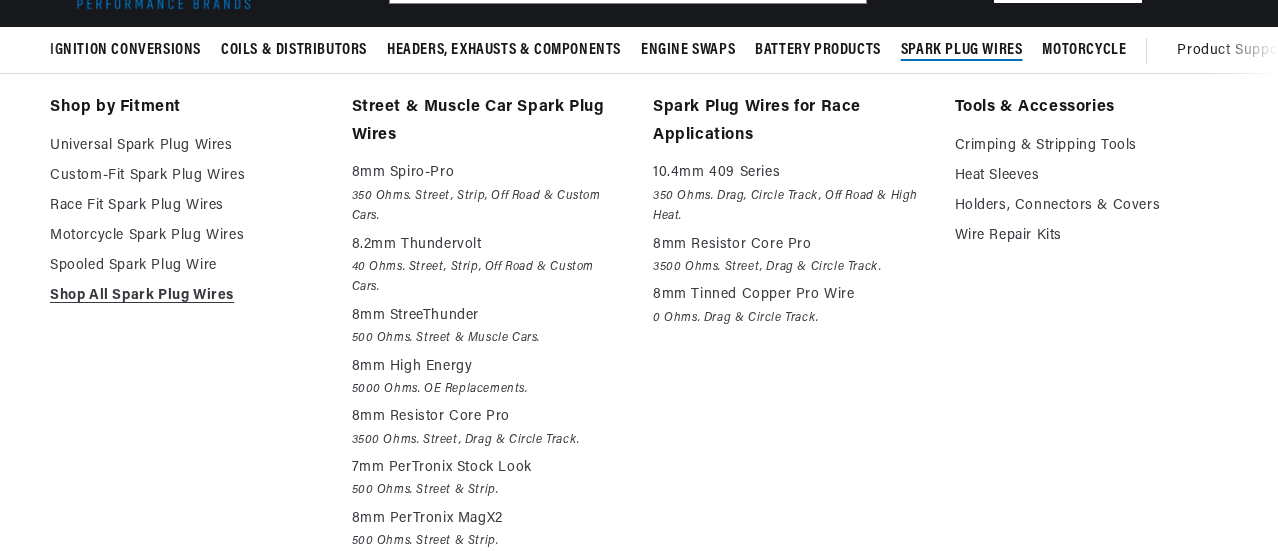 scroll, scrollTop: 200, scrollLeft: 0, axis: vertical 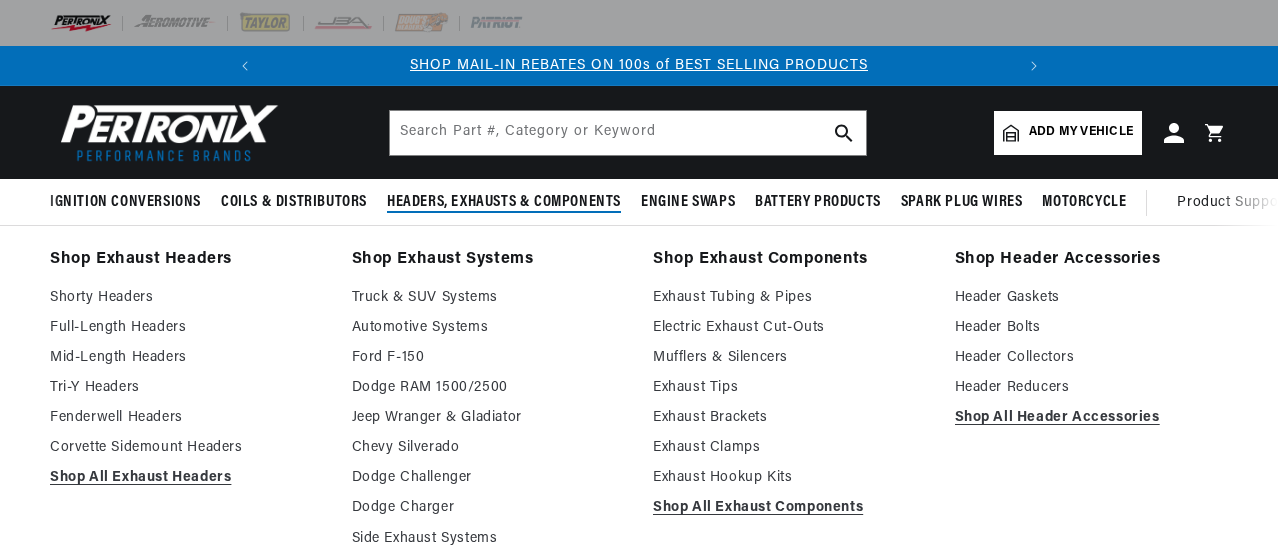 click on "Headers, Exhausts & Components" at bounding box center (504, 202) 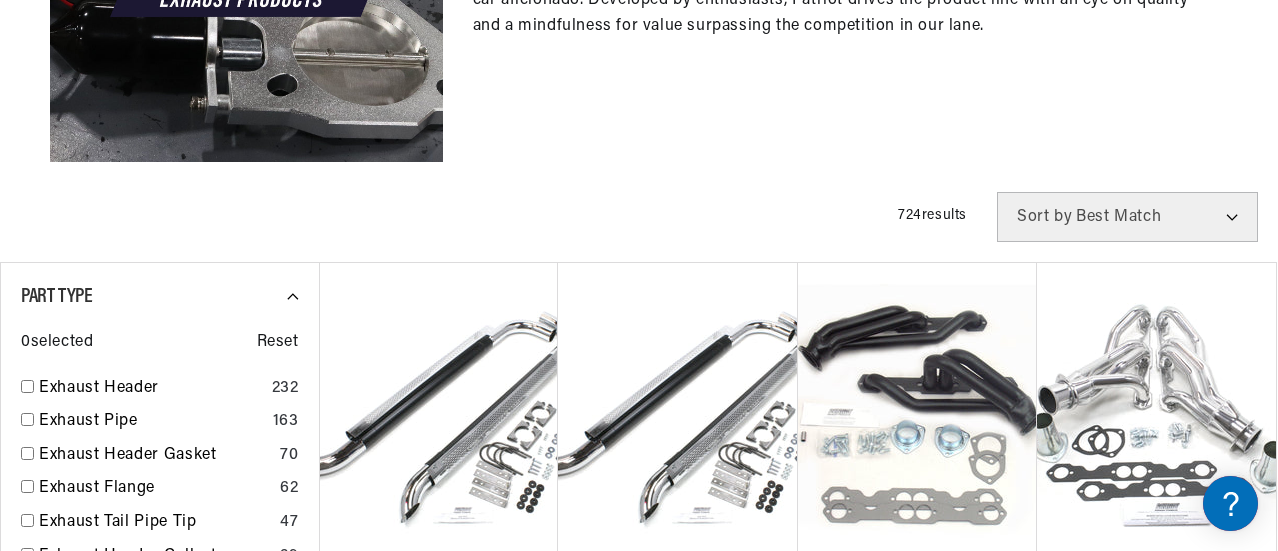 scroll, scrollTop: 500, scrollLeft: 0, axis: vertical 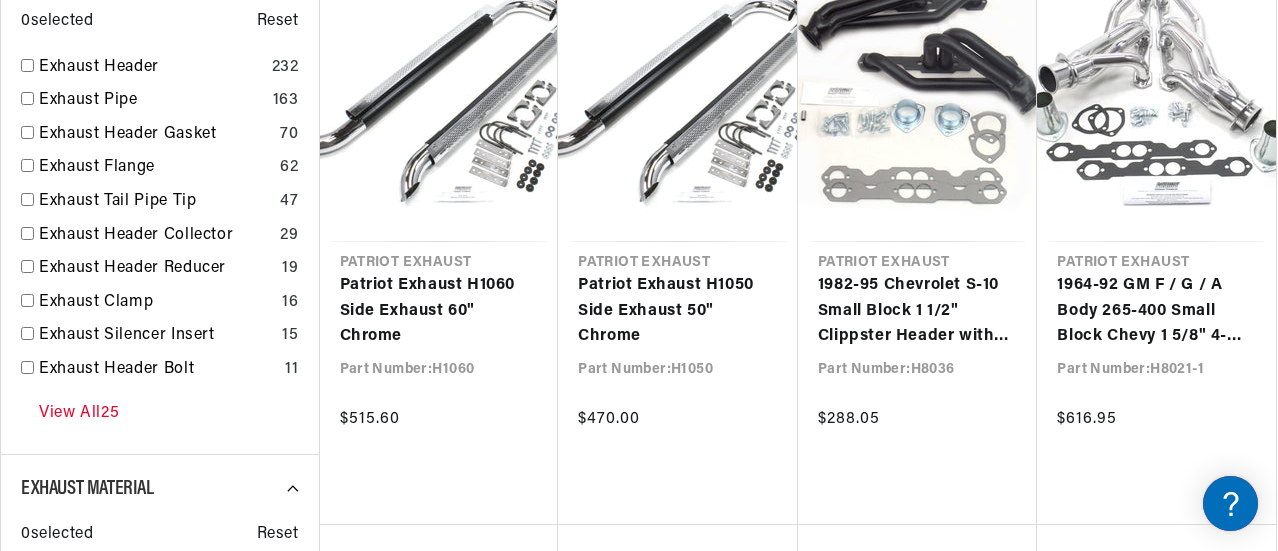click on "View All  25" at bounding box center (160, 413) 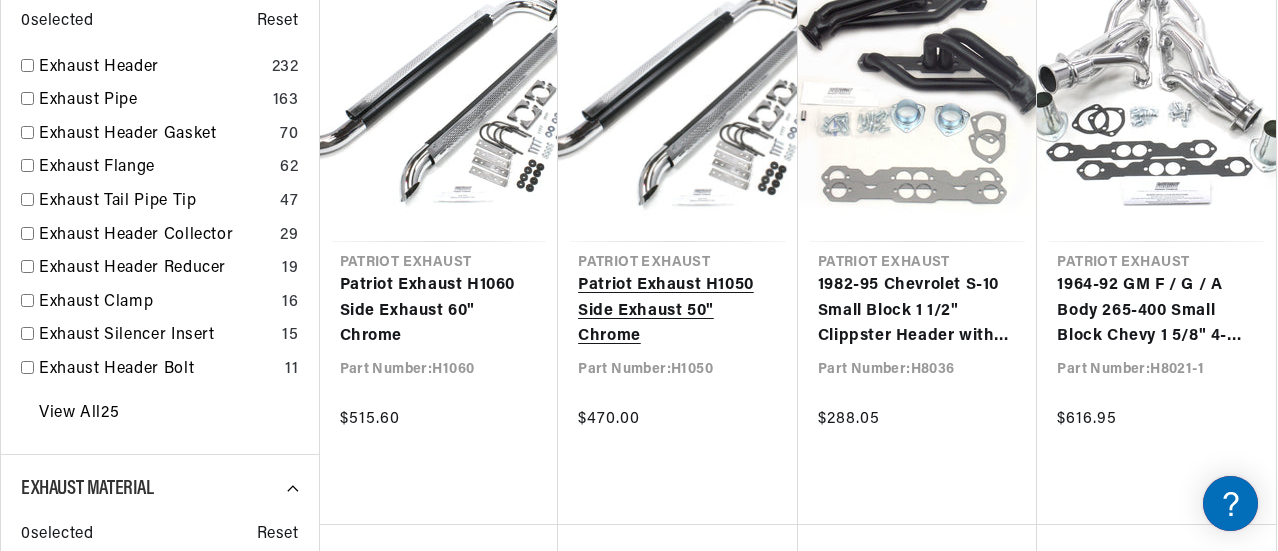 scroll, scrollTop: 0, scrollLeft: 0, axis: both 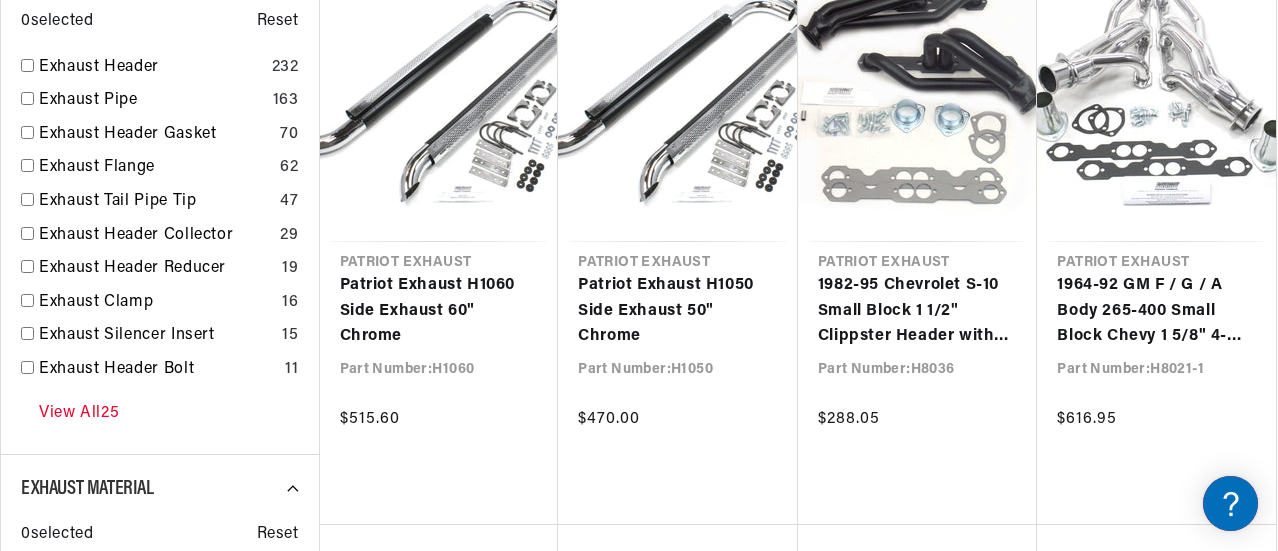 click on "View All  25" at bounding box center (79, 414) 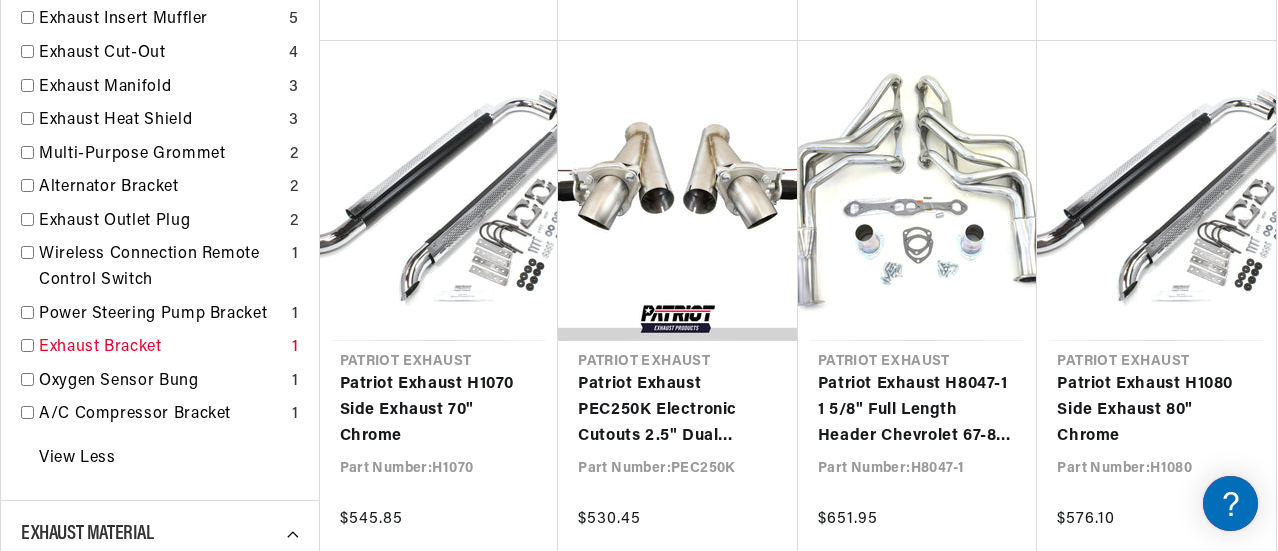 scroll, scrollTop: 1300, scrollLeft: 0, axis: vertical 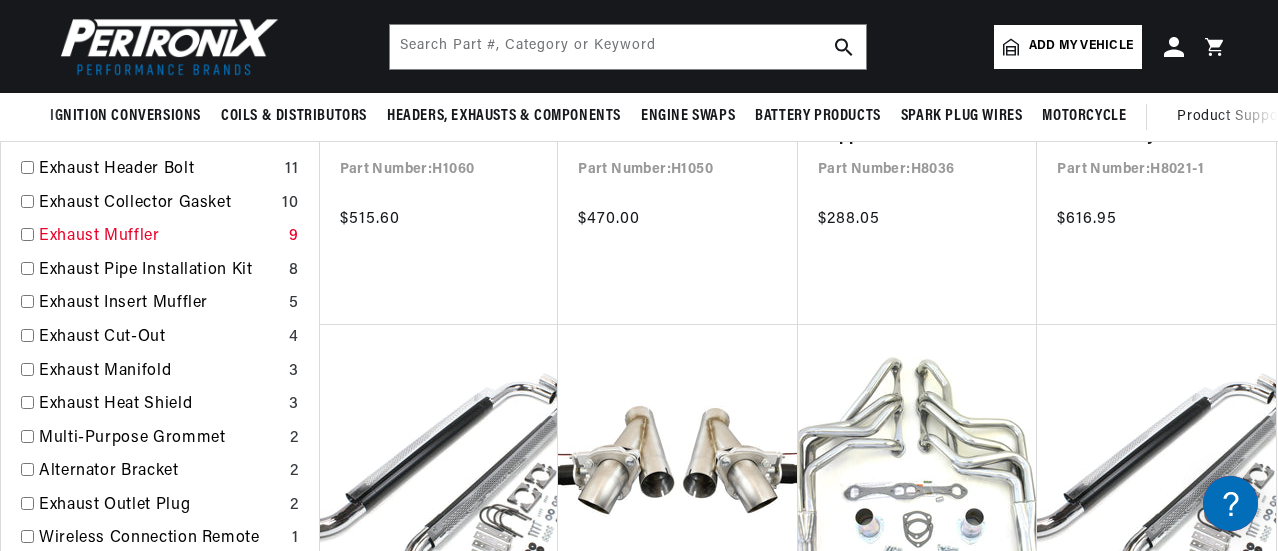 click on "Exhaust Muffler" at bounding box center [160, 237] 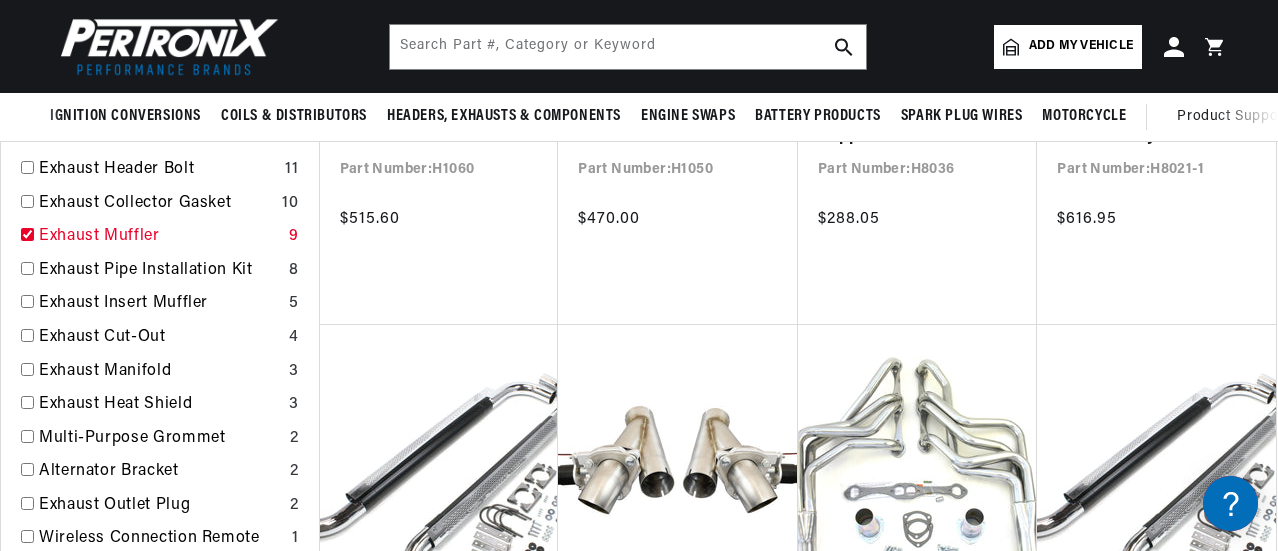 checkbox on "true" 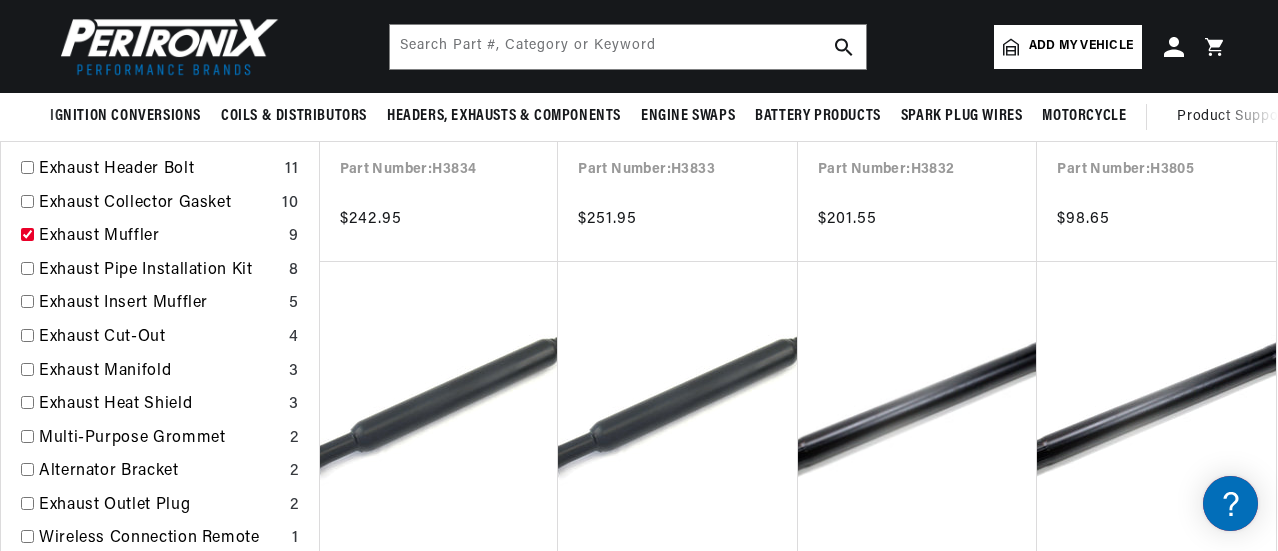 scroll, scrollTop: 0, scrollLeft: 746, axis: horizontal 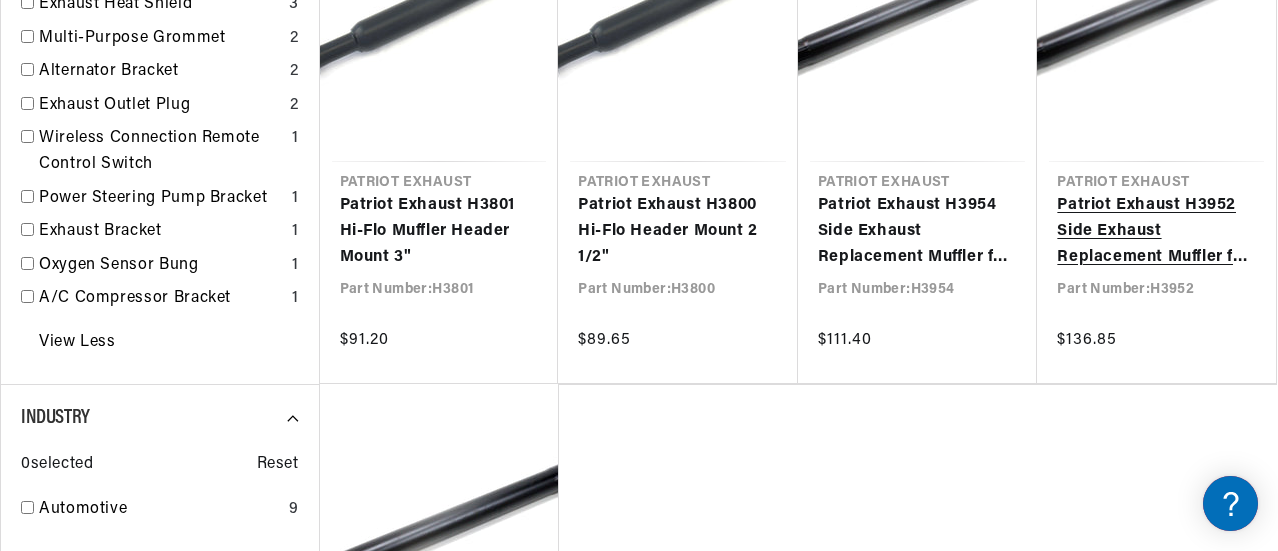 click on "Patriot Exhaust H3952 Side Exhaust Replacement Muffler for H1060" at bounding box center [1156, 231] 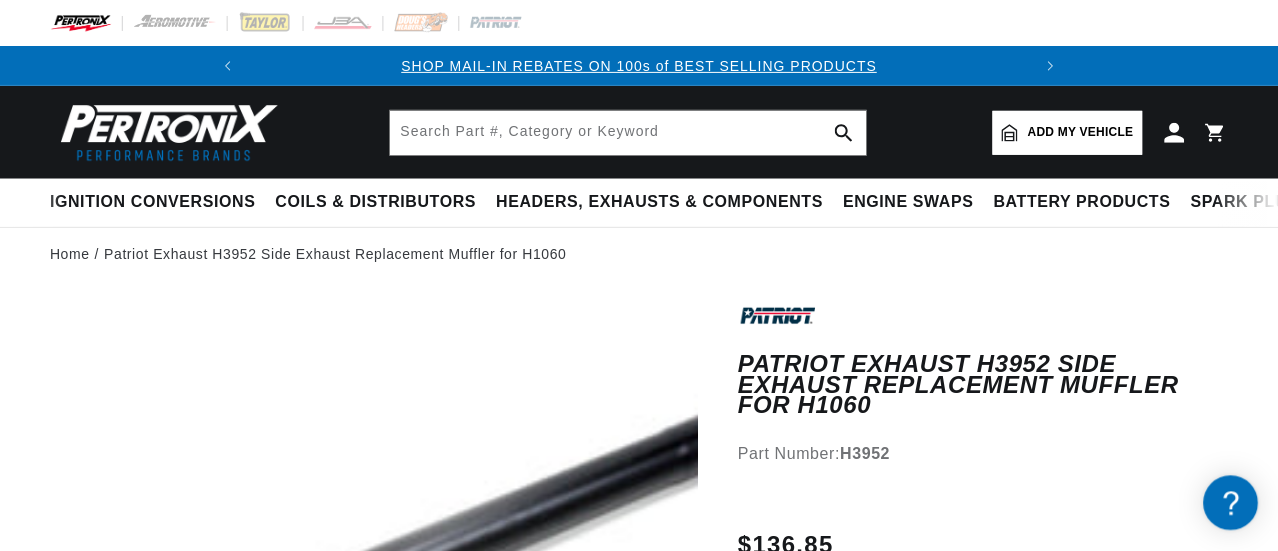 scroll, scrollTop: 0, scrollLeft: 0, axis: both 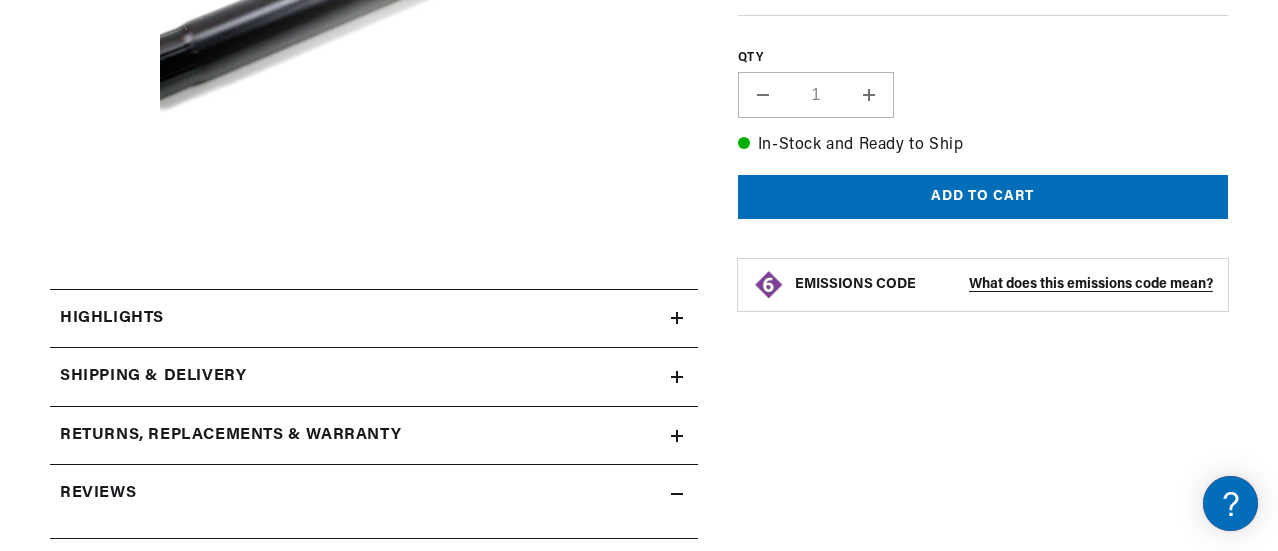 click on "Highlights" at bounding box center (374, 319) 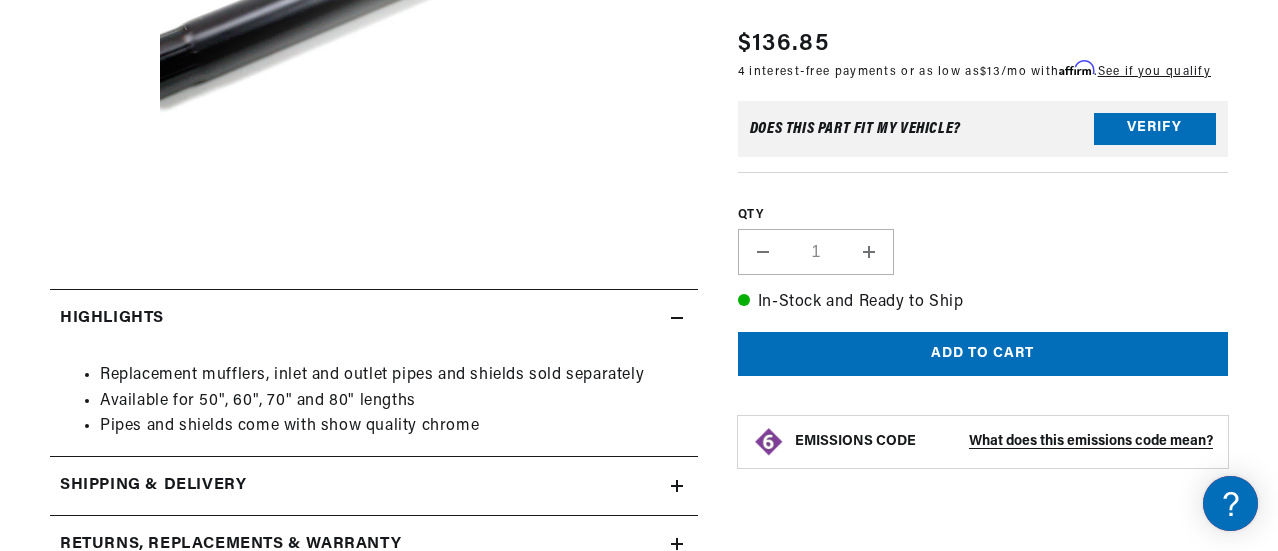 scroll, scrollTop: 0, scrollLeft: 746, axis: horizontal 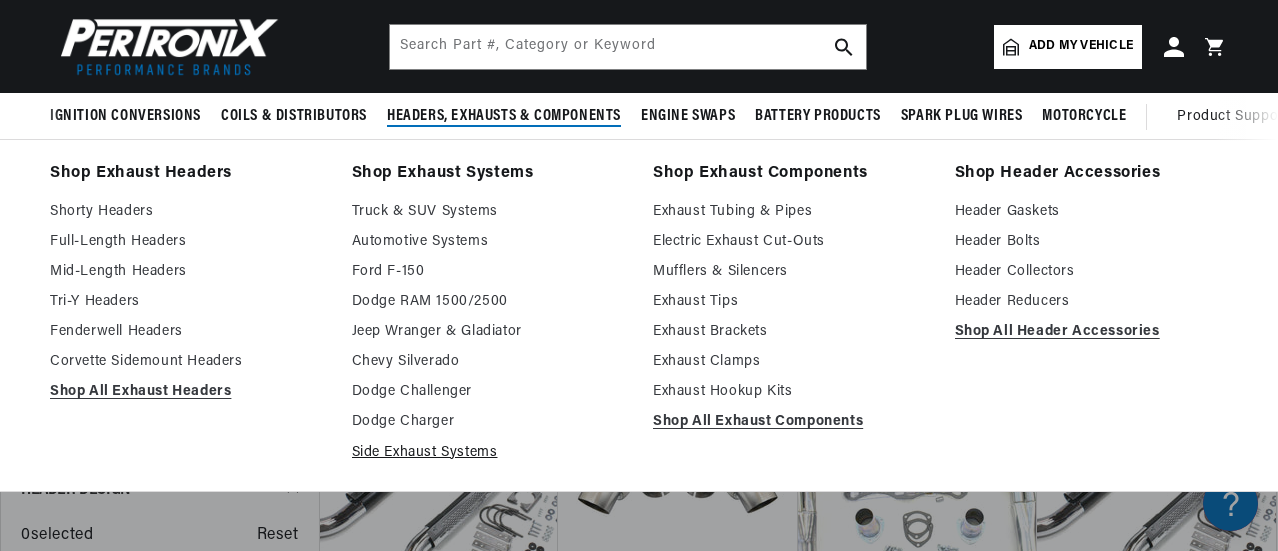 click on "Side Exhaust Systems" at bounding box center (489, 453) 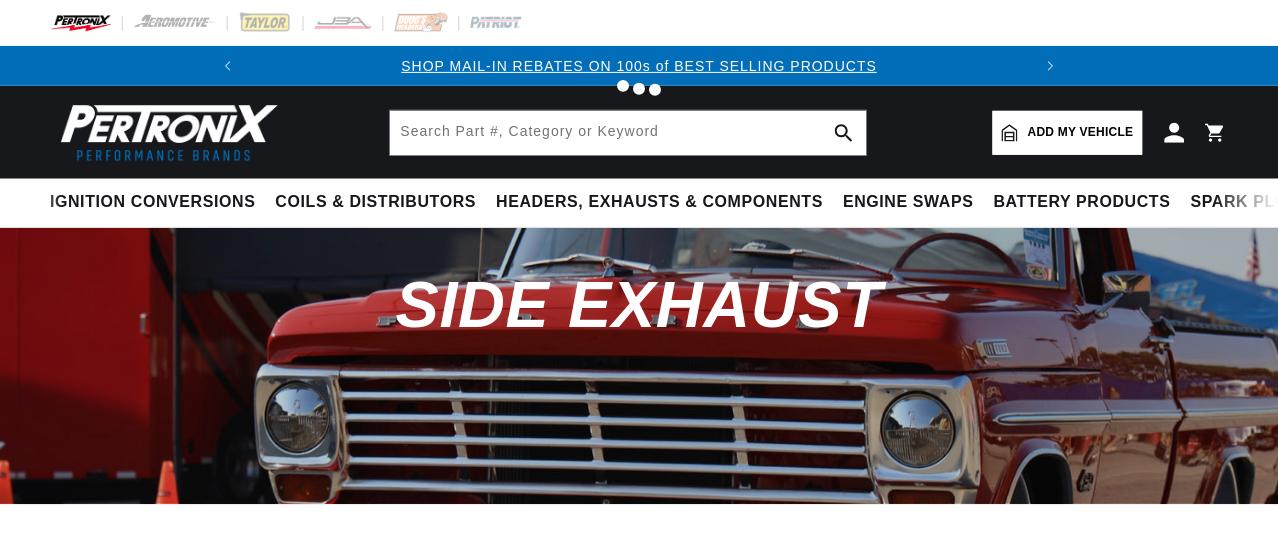 scroll, scrollTop: 0, scrollLeft: 0, axis: both 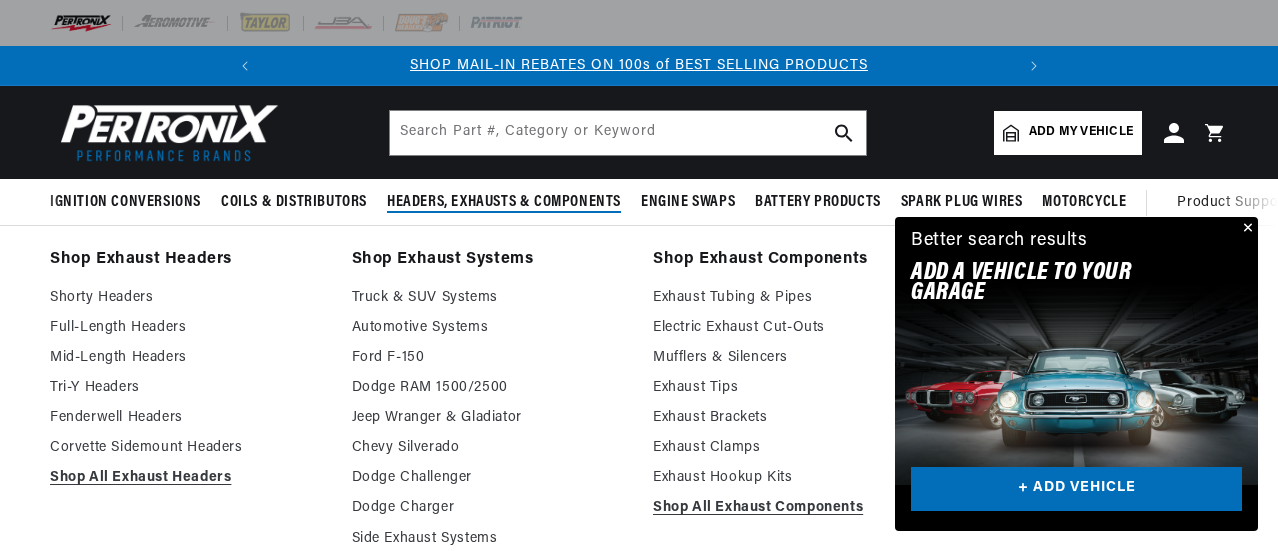 click on "Headers, Exhausts & Components" at bounding box center (504, 202) 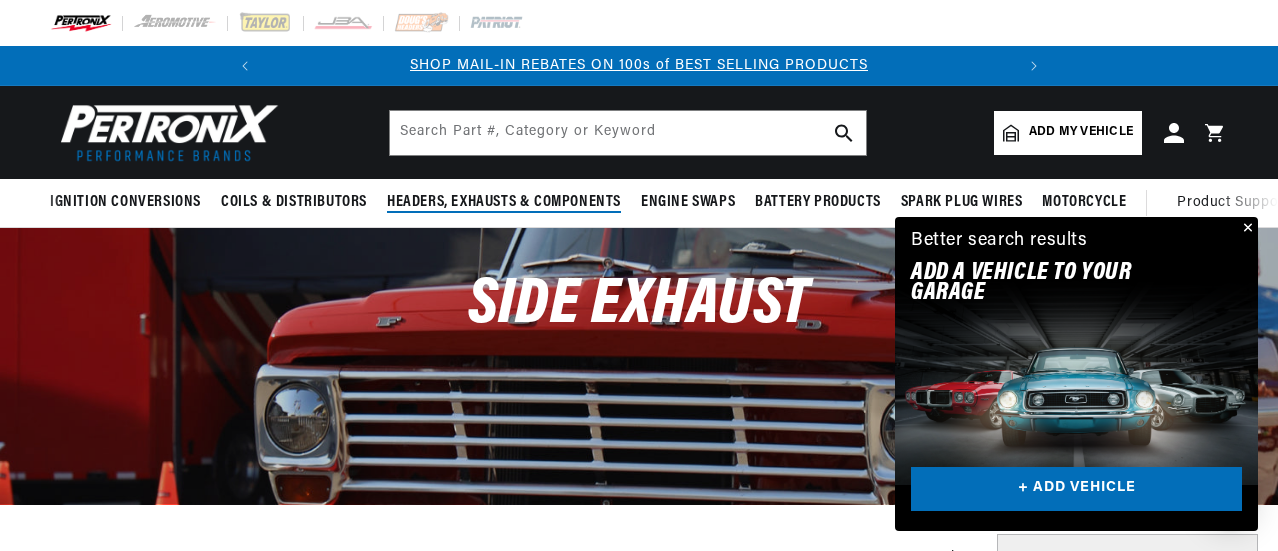 click on "Headers, Exhausts & Components" at bounding box center [504, 202] 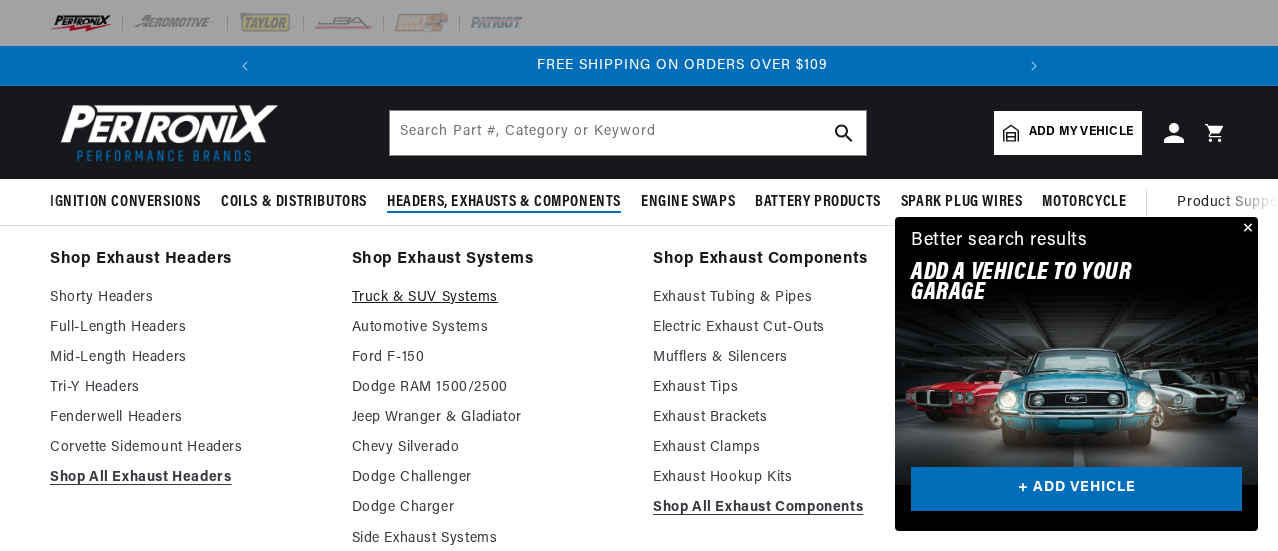 scroll, scrollTop: 0, scrollLeft: 746, axis: horizontal 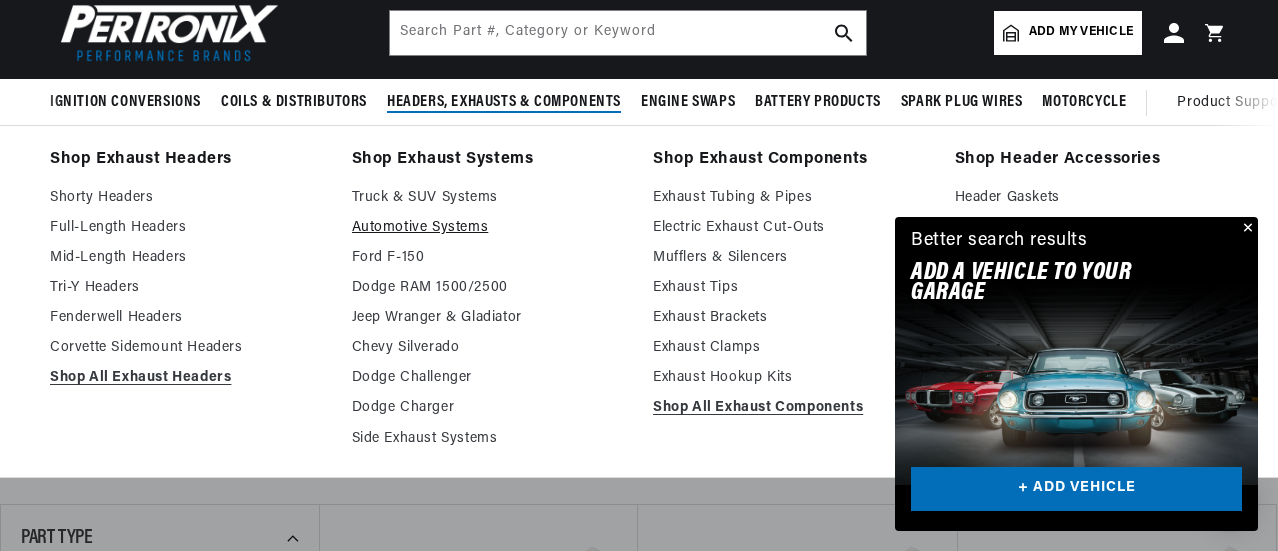 click on "Automotive Systems" at bounding box center [489, 228] 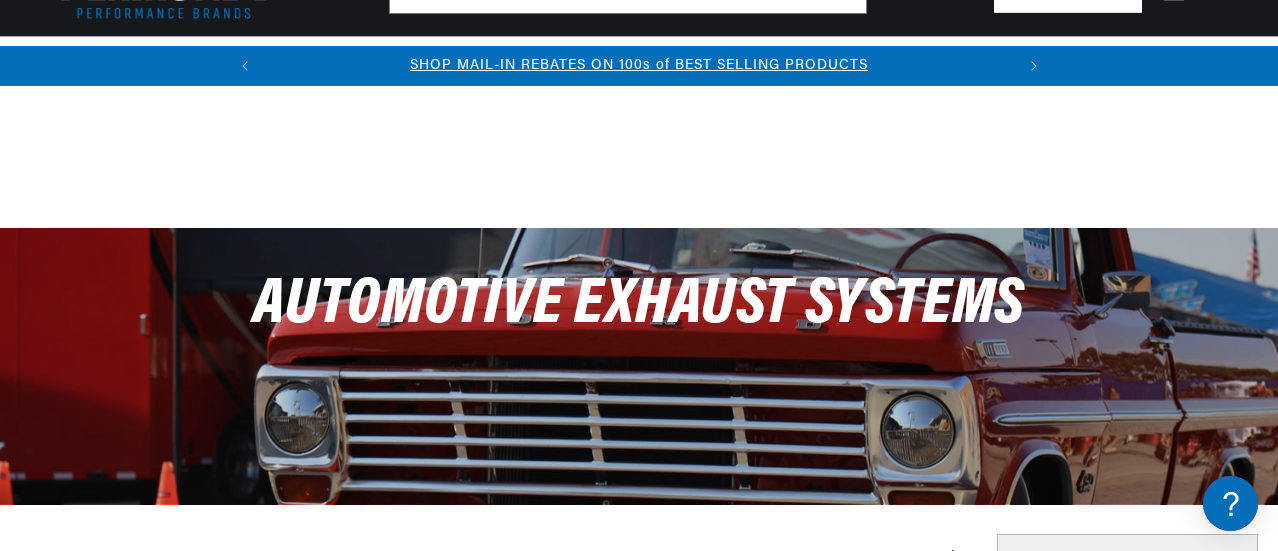 scroll, scrollTop: 500, scrollLeft: 0, axis: vertical 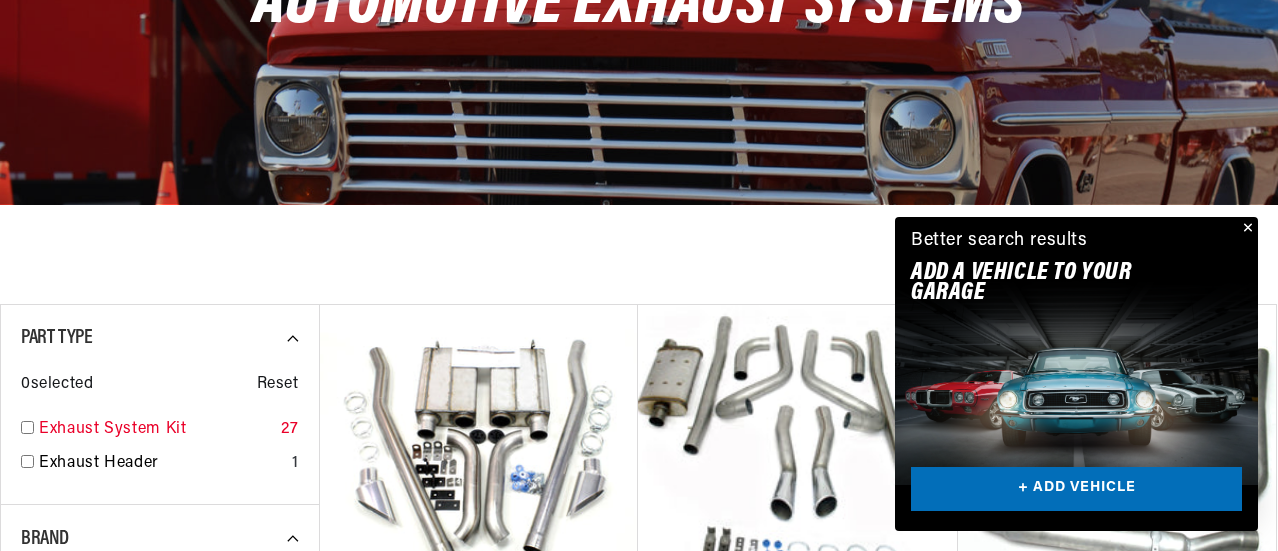 click on "Exhaust System Kit" at bounding box center [156, 430] 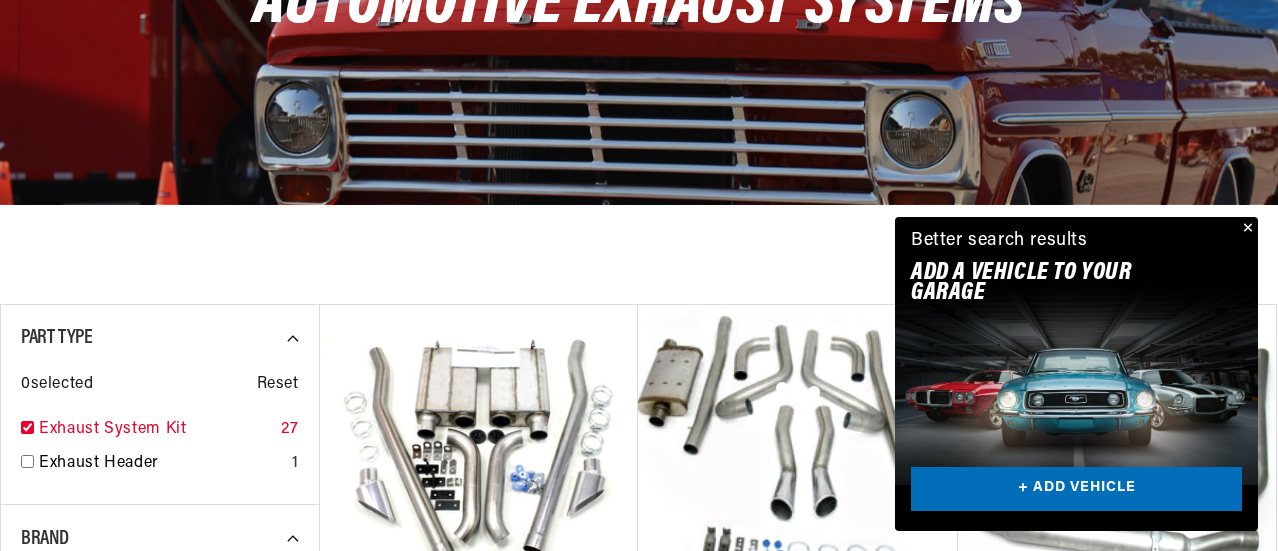 checkbox on "true" 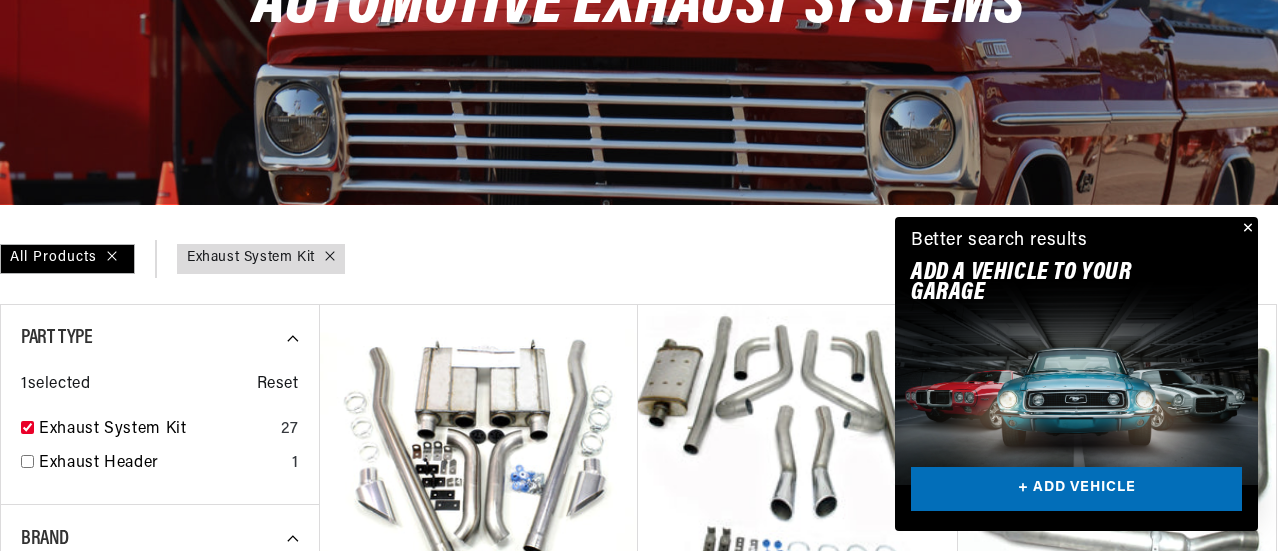scroll, scrollTop: 0, scrollLeft: 746, axis: horizontal 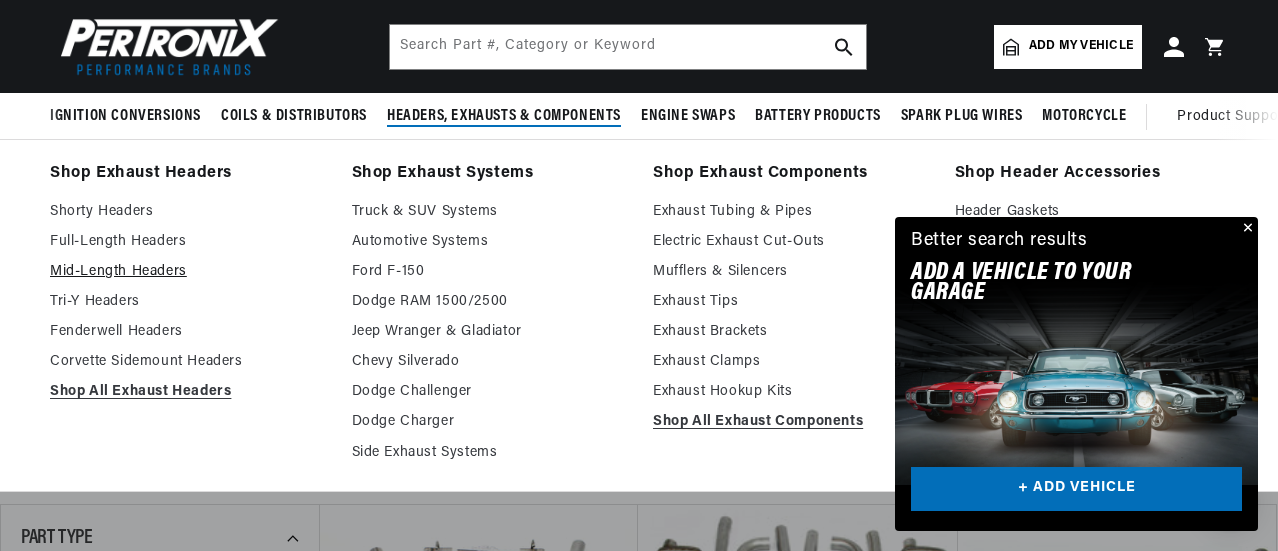 click on "Mid-Length Headers" at bounding box center [187, 272] 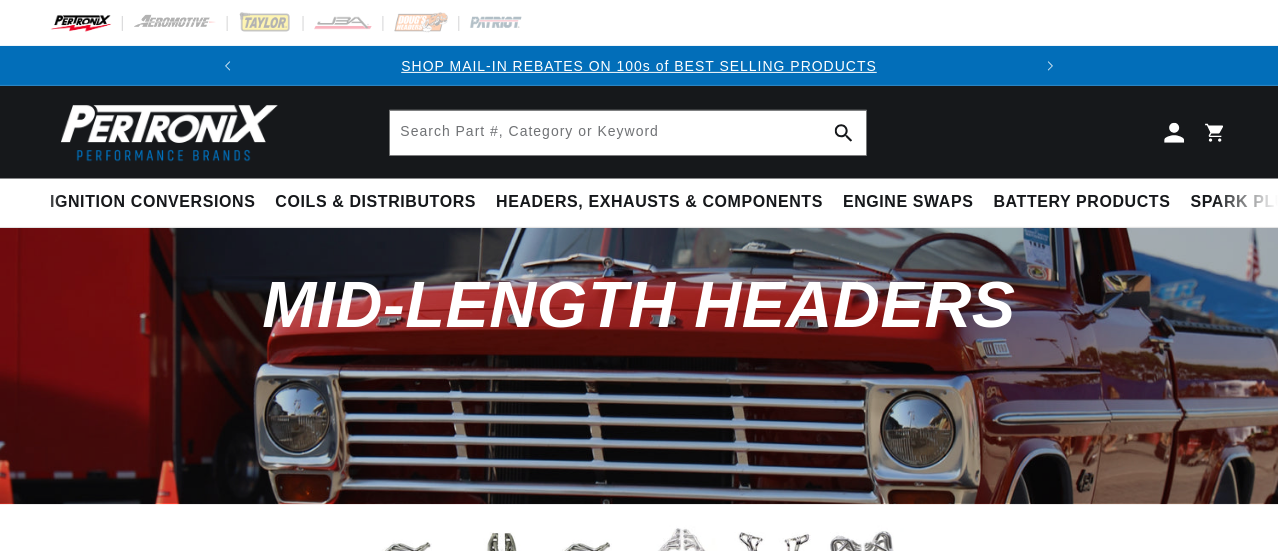 scroll, scrollTop: 0, scrollLeft: 0, axis: both 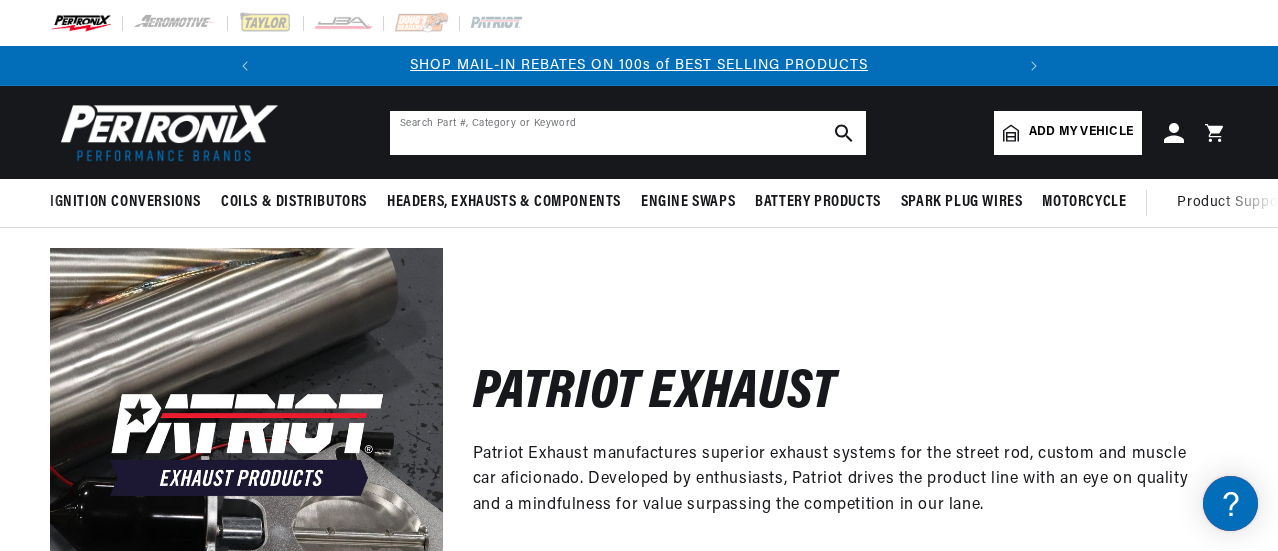 click at bounding box center (628, 133) 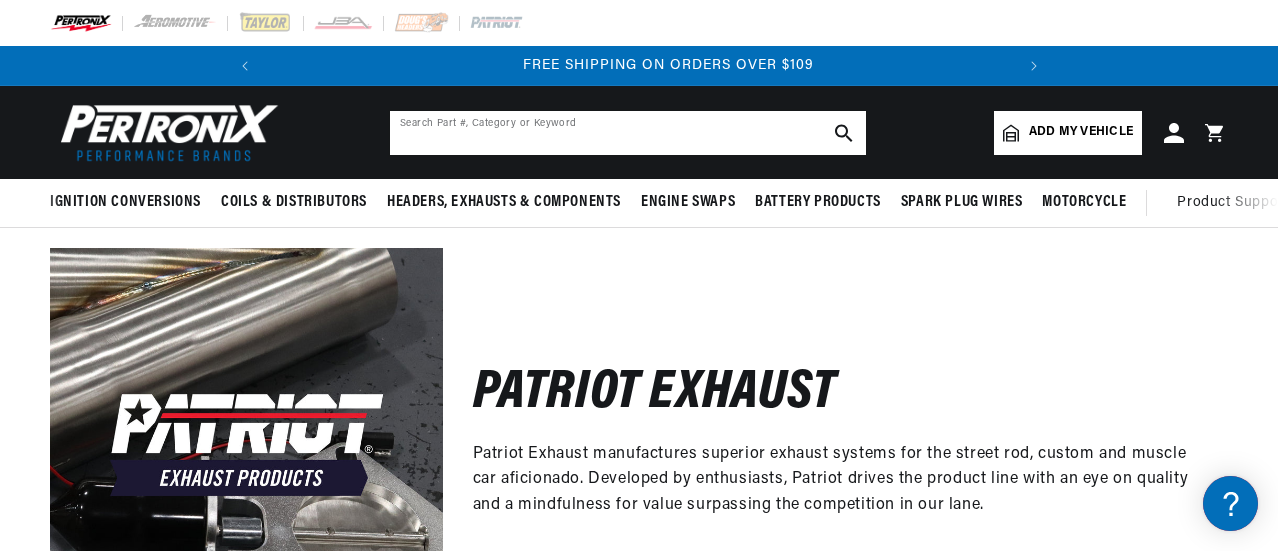 scroll, scrollTop: 0, scrollLeft: 746, axis: horizontal 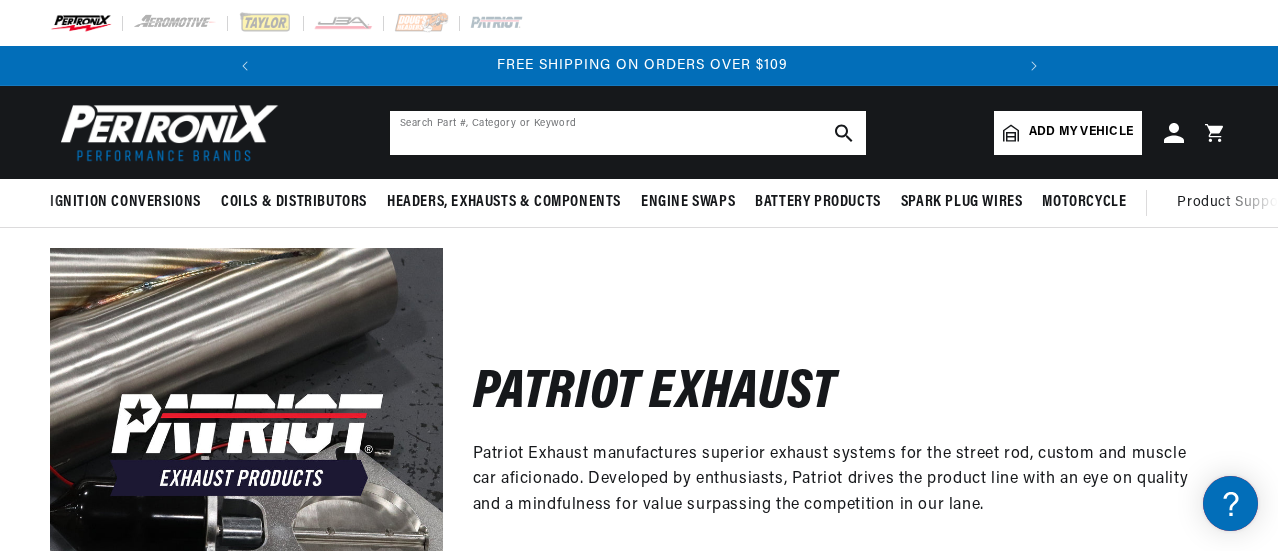 drag, startPoint x: 428, startPoint y: 127, endPoint x: 413, endPoint y: 133, distance: 16.155495 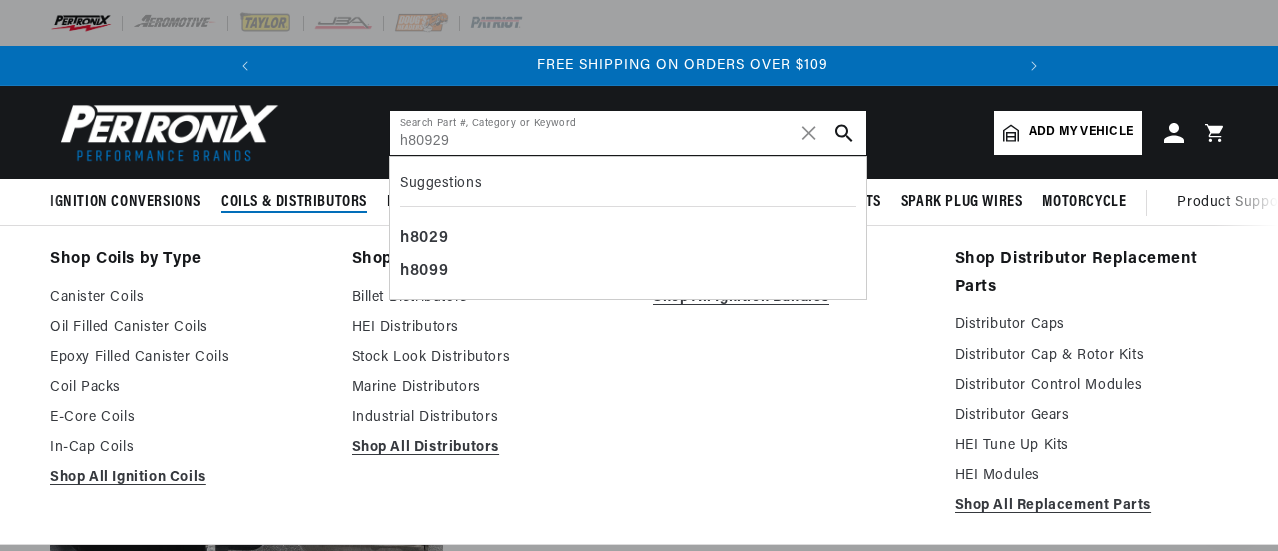scroll, scrollTop: 0, scrollLeft: 746, axis: horizontal 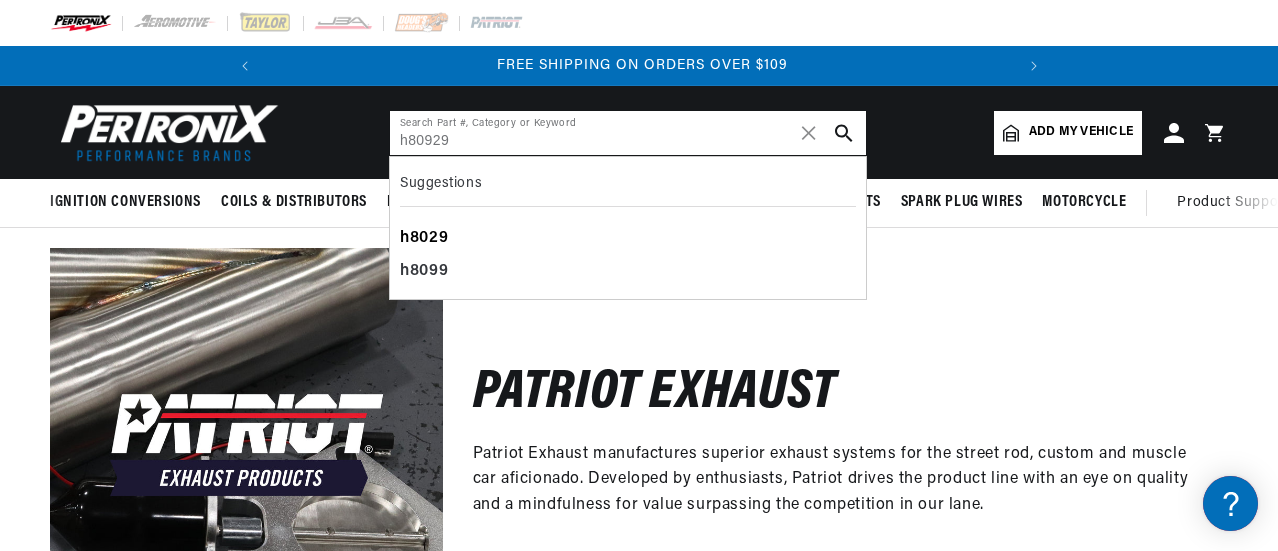 type on "h80929" 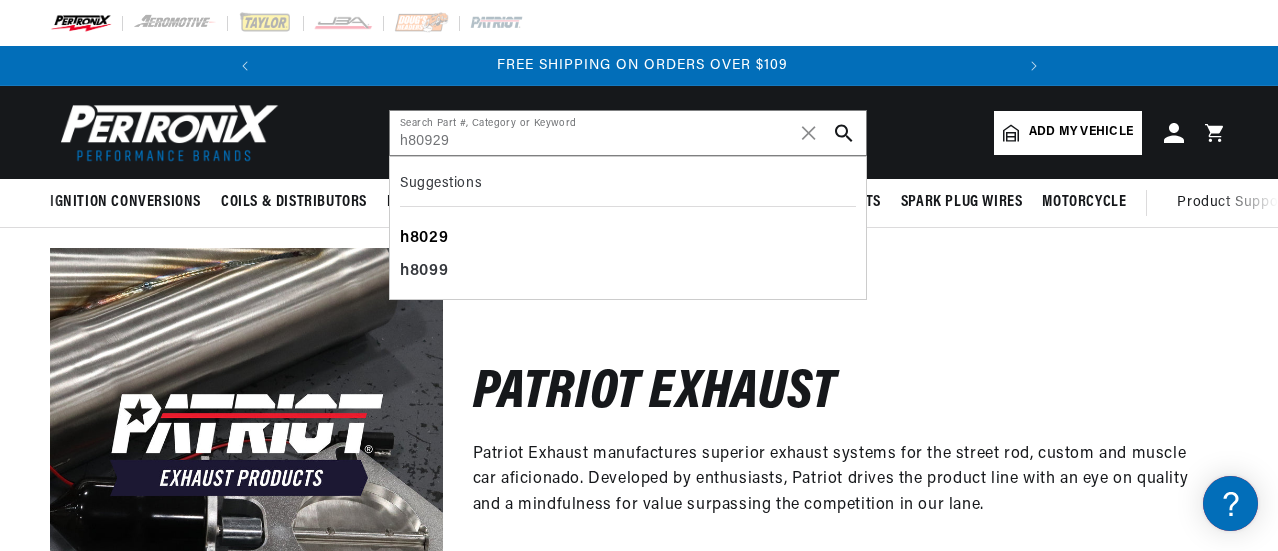 click on "h8029" at bounding box center (628, 239) 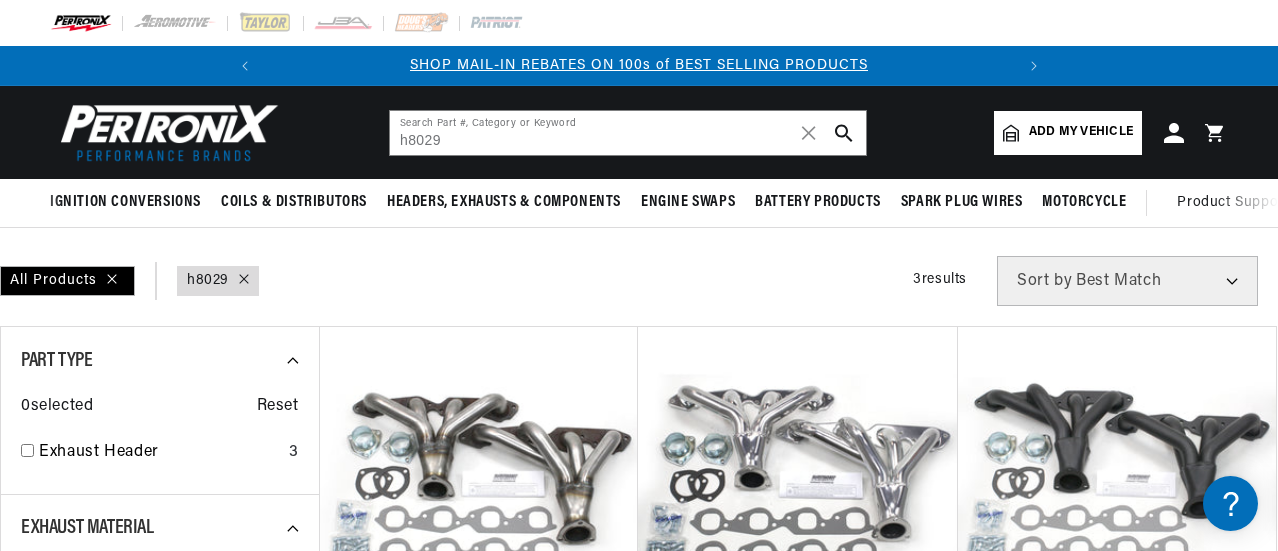 scroll, scrollTop: 0, scrollLeft: 0, axis: both 